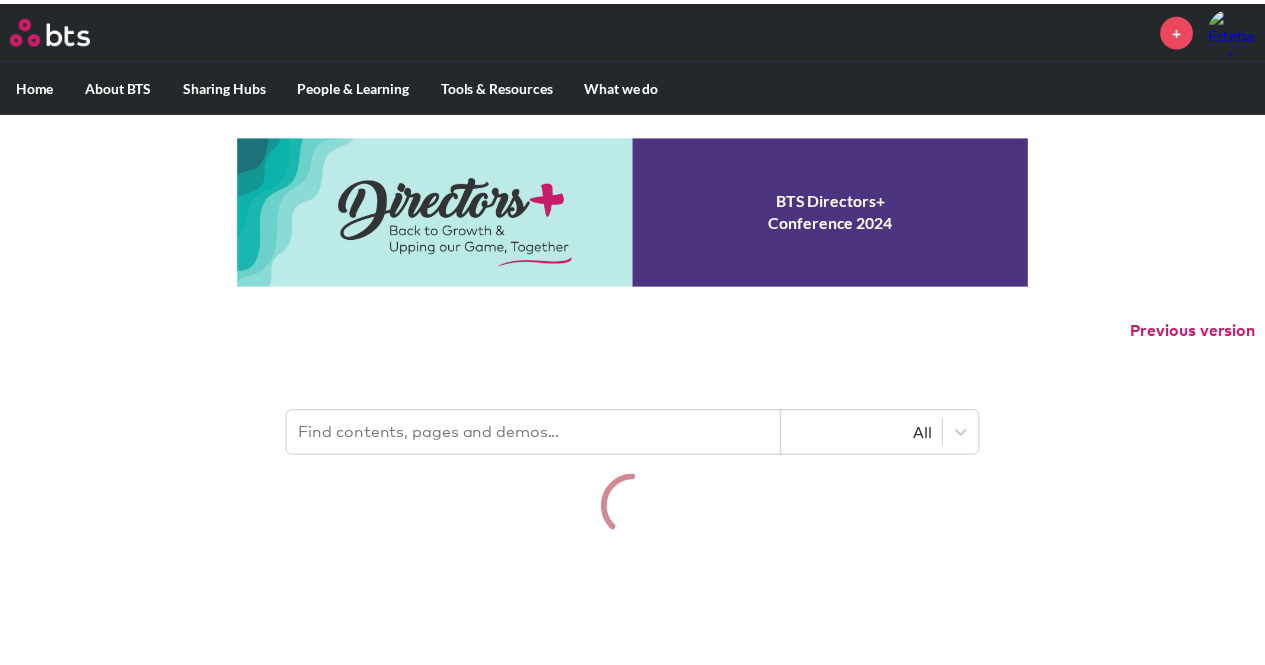 scroll, scrollTop: 0, scrollLeft: 0, axis: both 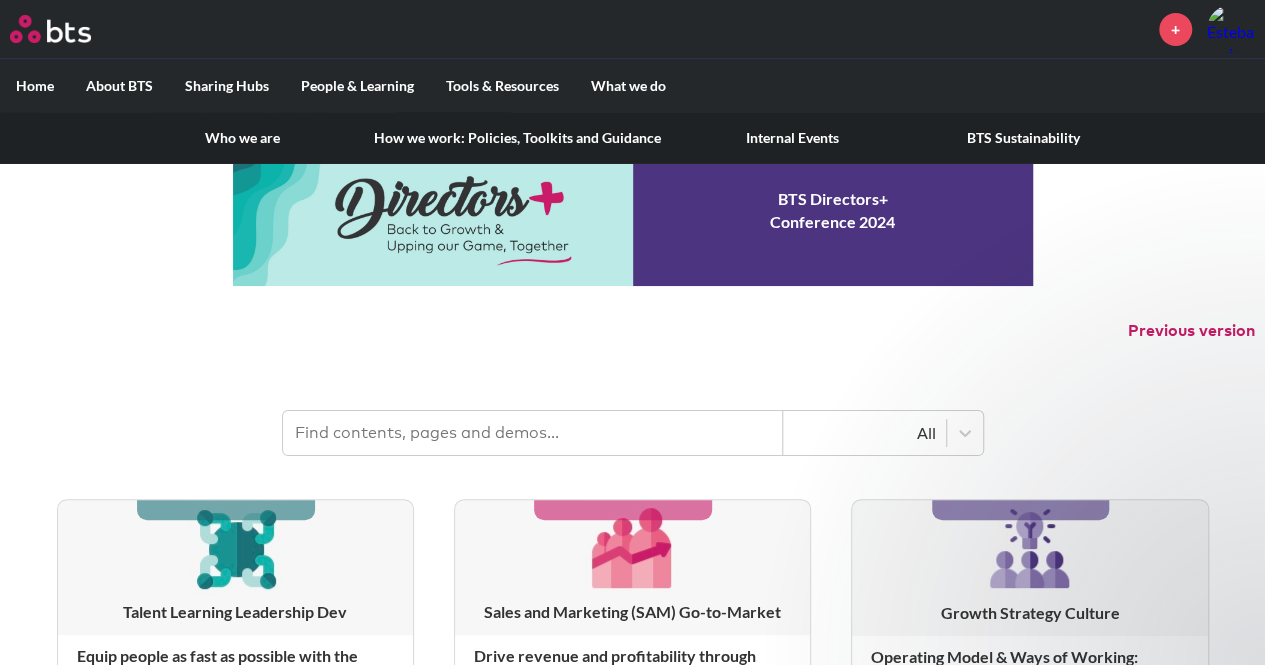 click on "Who we are" at bounding box center (242, 138) 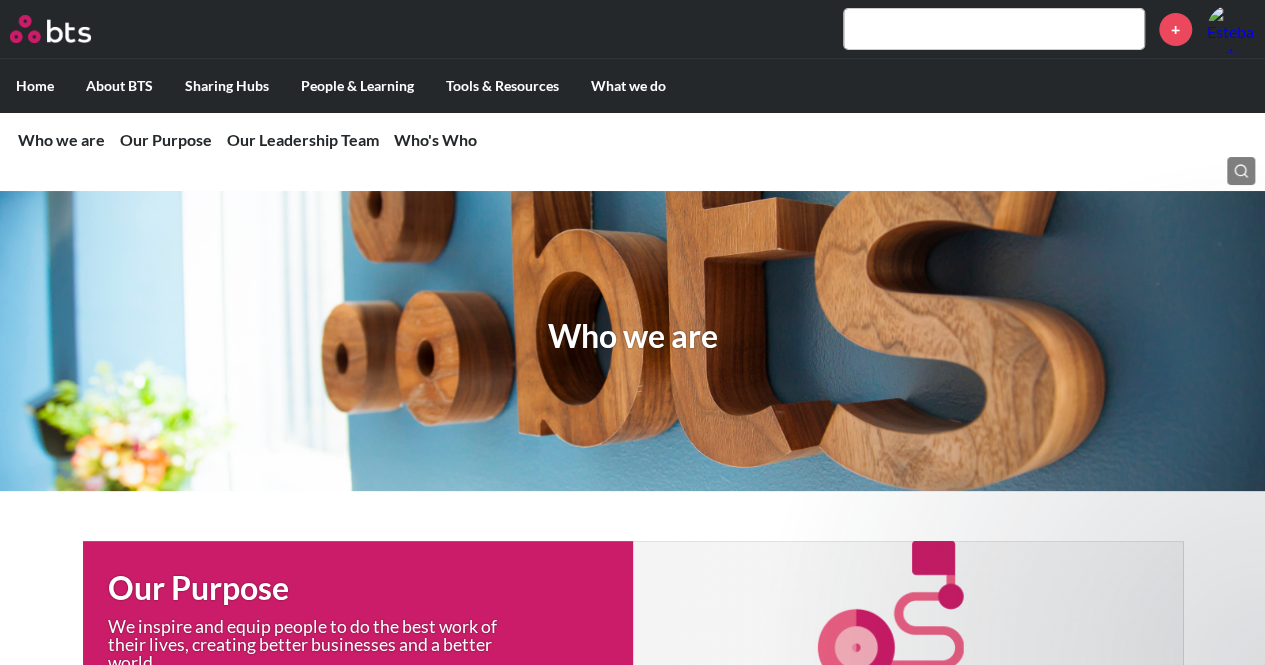 scroll, scrollTop: 0, scrollLeft: 0, axis: both 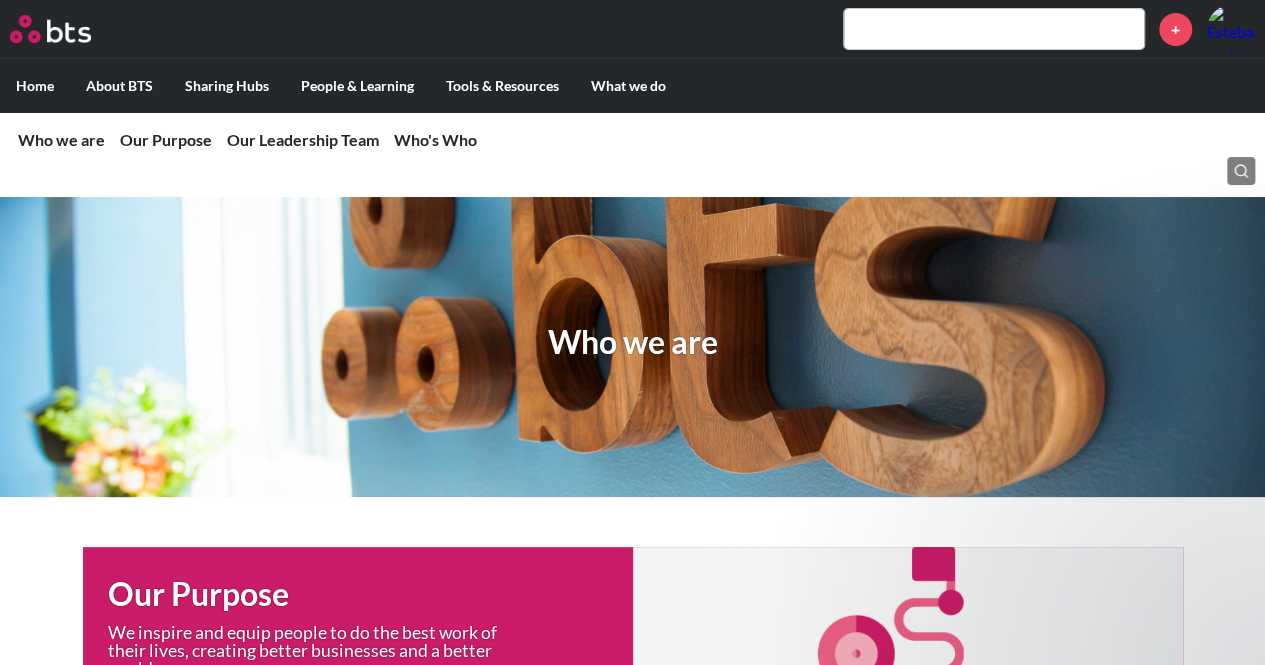 click on "Home" at bounding box center [35, 86] 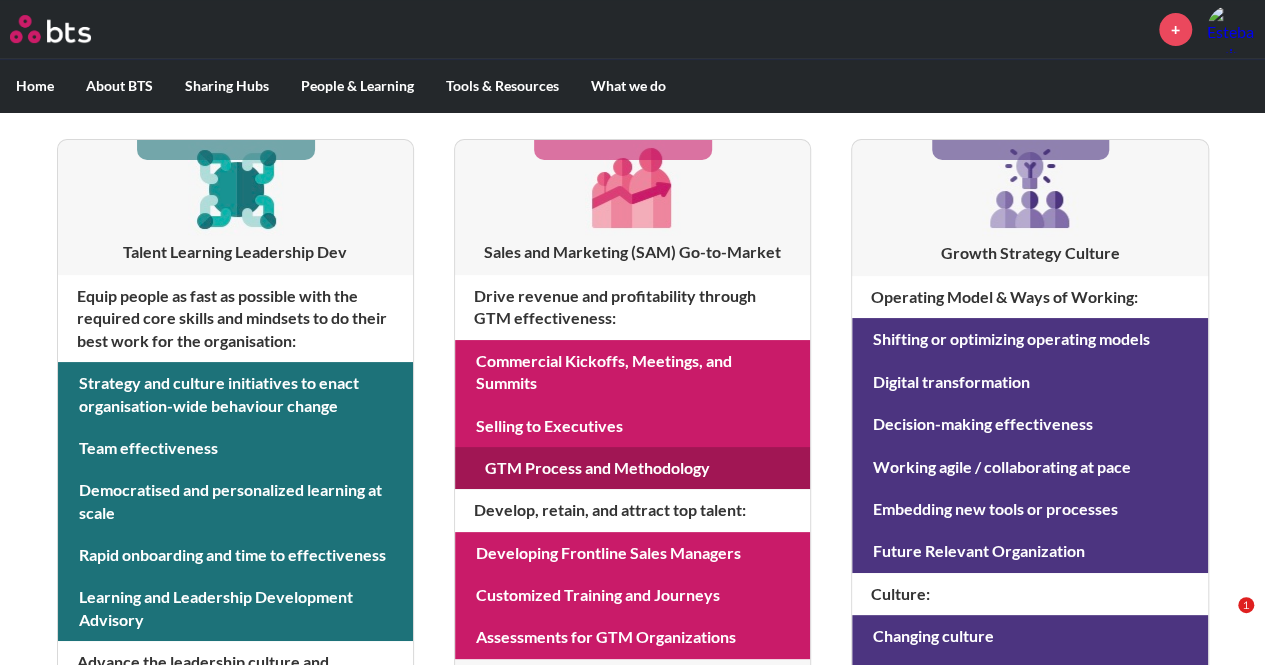scroll, scrollTop: 400, scrollLeft: 0, axis: vertical 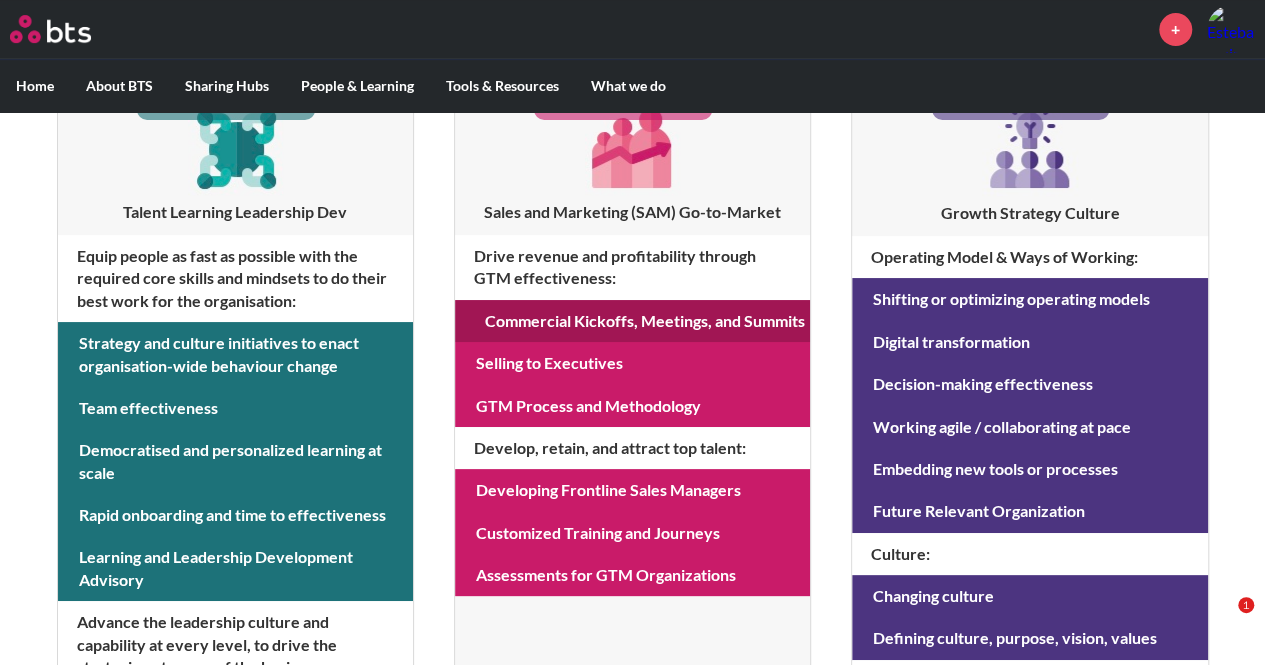click at bounding box center [632, 321] 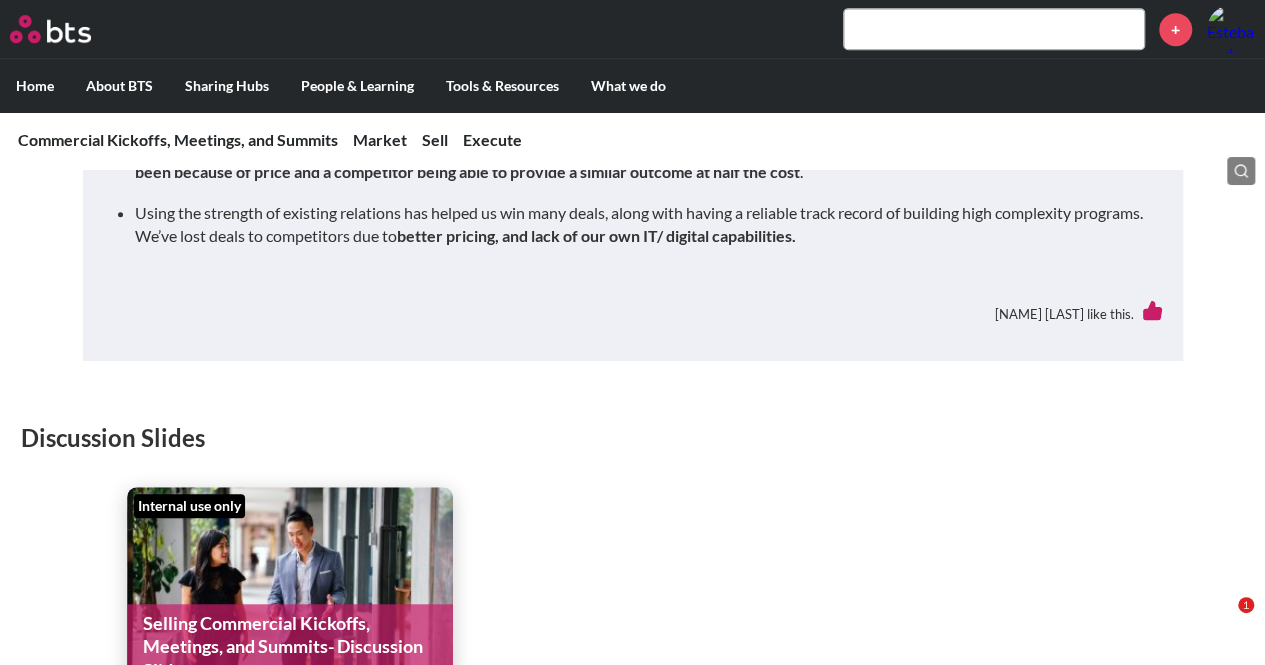 scroll, scrollTop: 4900, scrollLeft: 0, axis: vertical 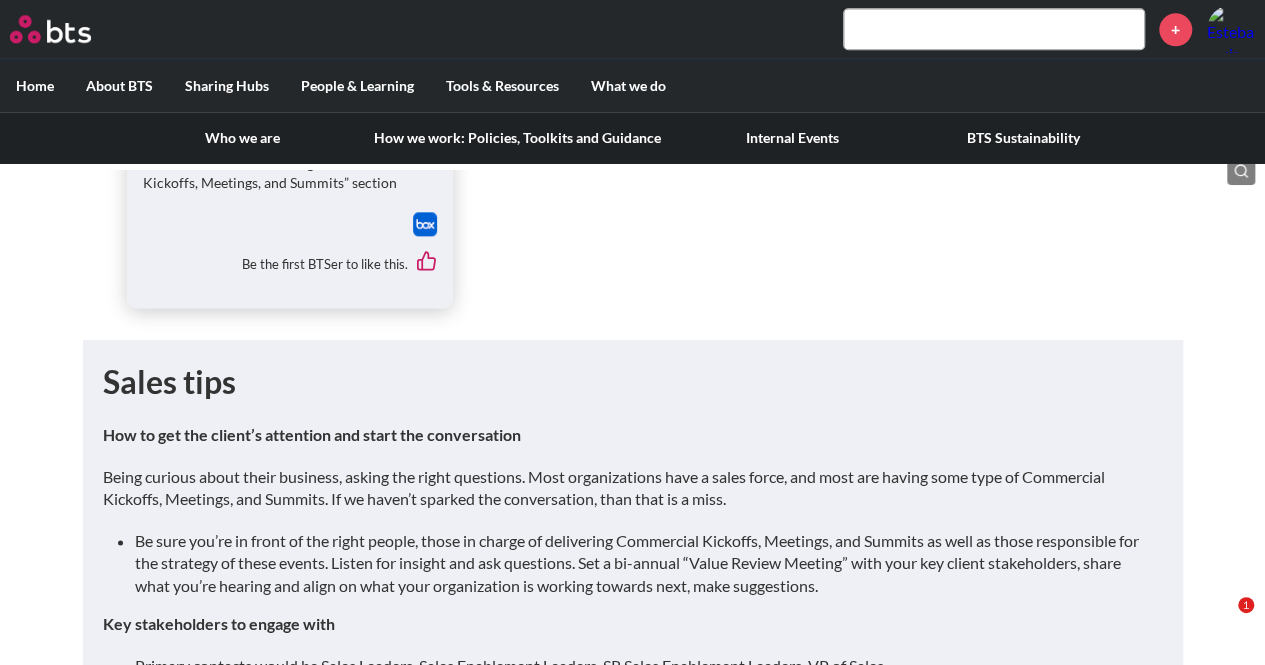 click on "About BTS" at bounding box center [119, 86] 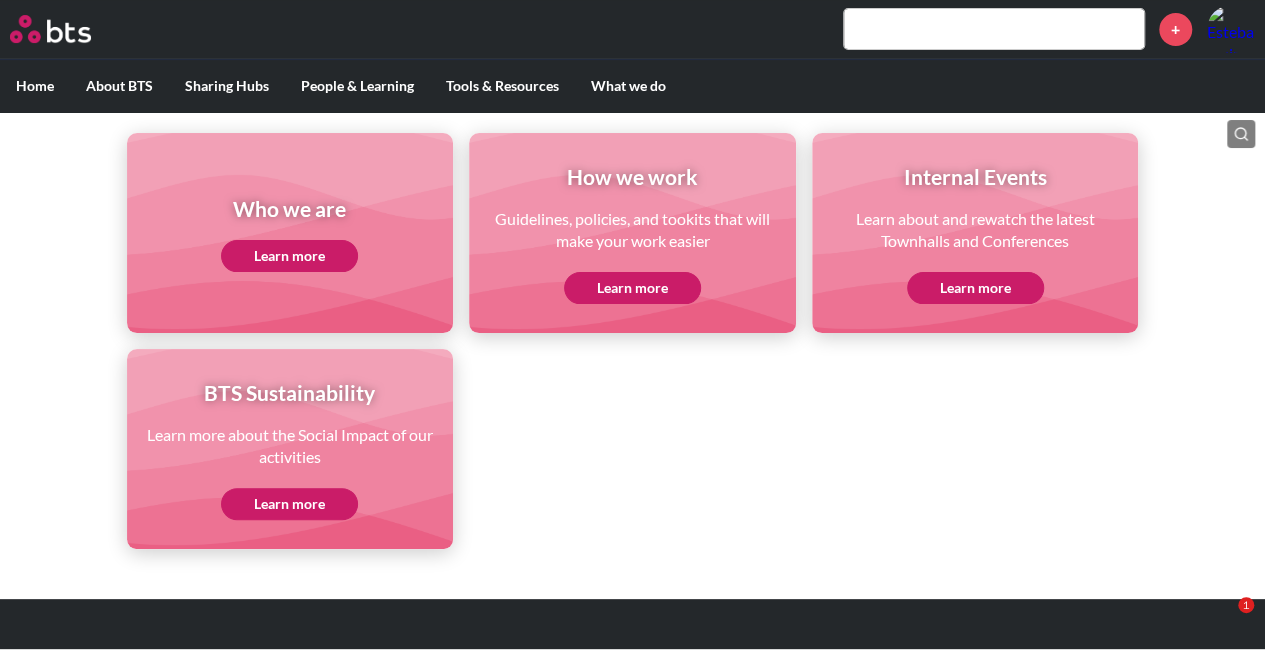 scroll, scrollTop: 0, scrollLeft: 0, axis: both 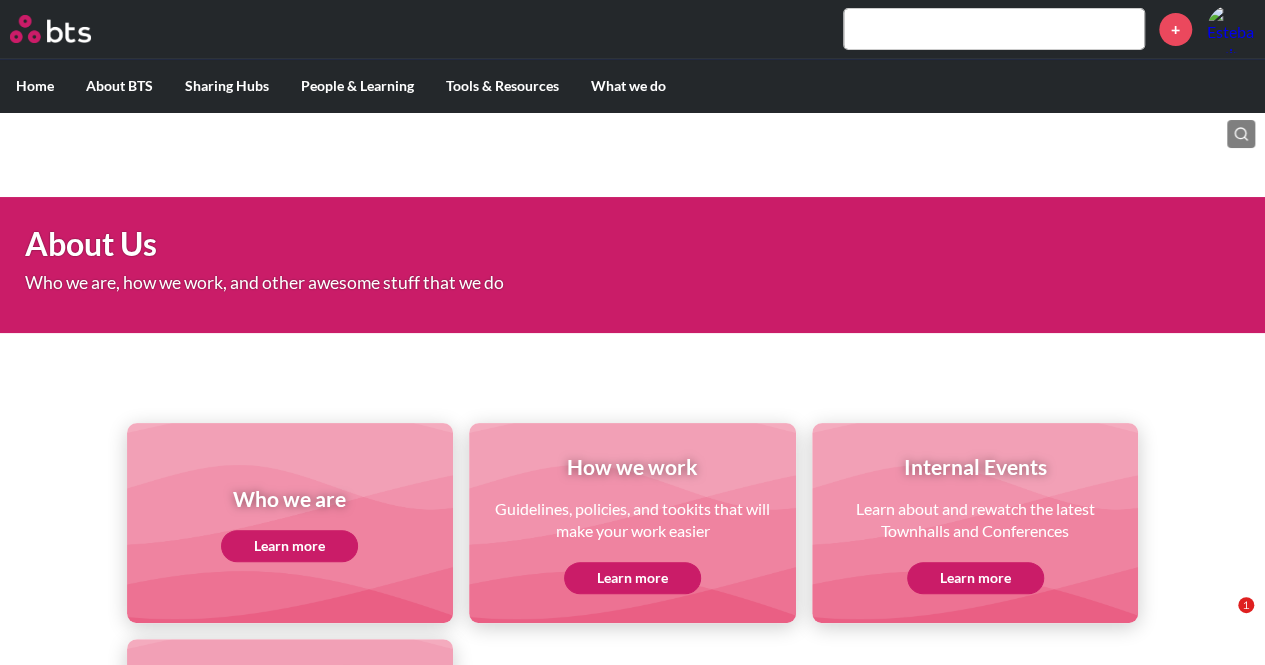click on "Learn more" 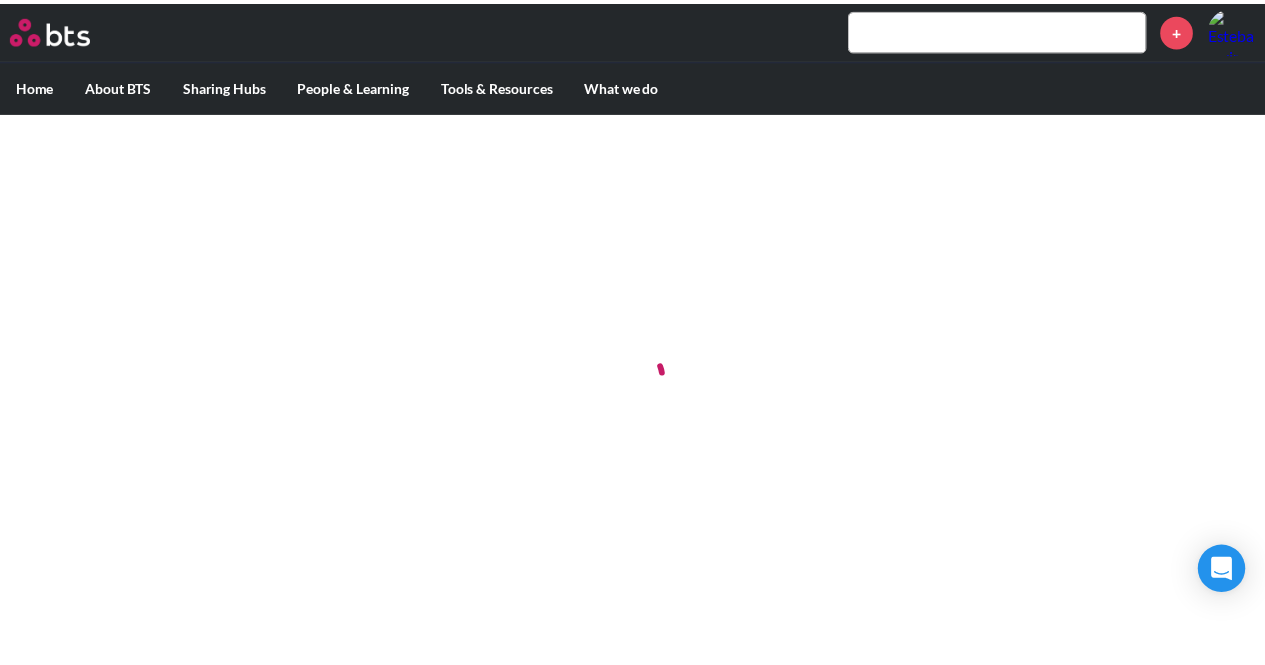 scroll, scrollTop: 0, scrollLeft: 0, axis: both 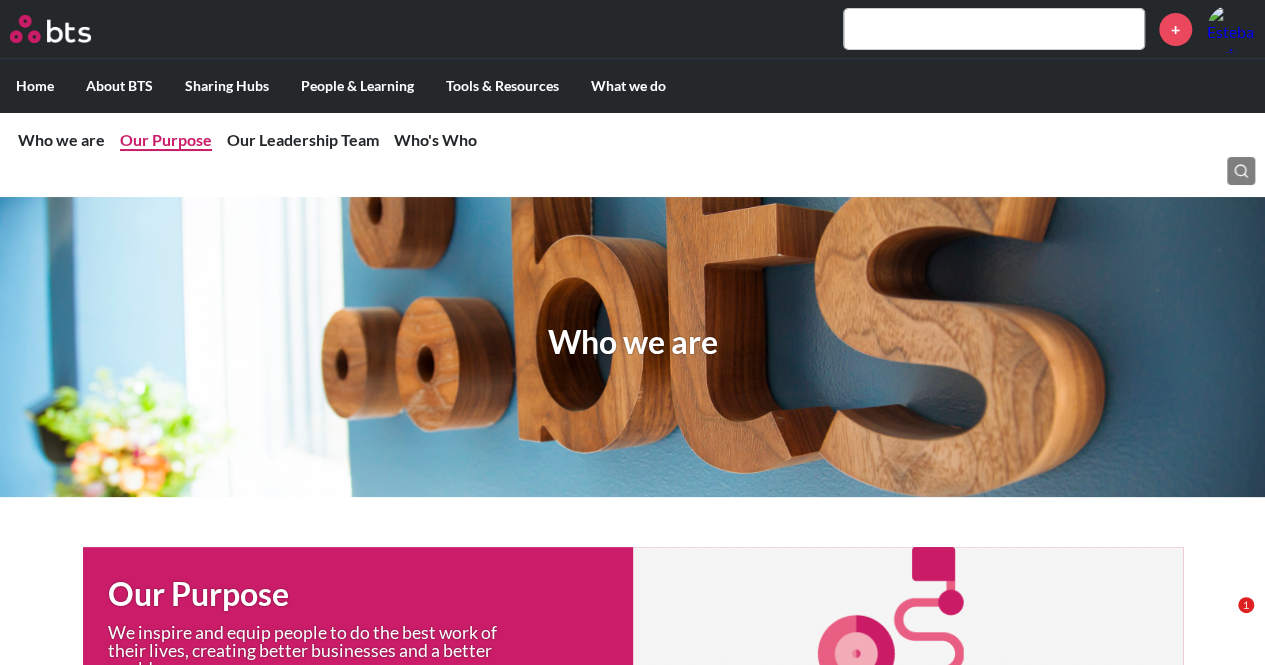 click on "Our Purpose" at bounding box center [166, 139] 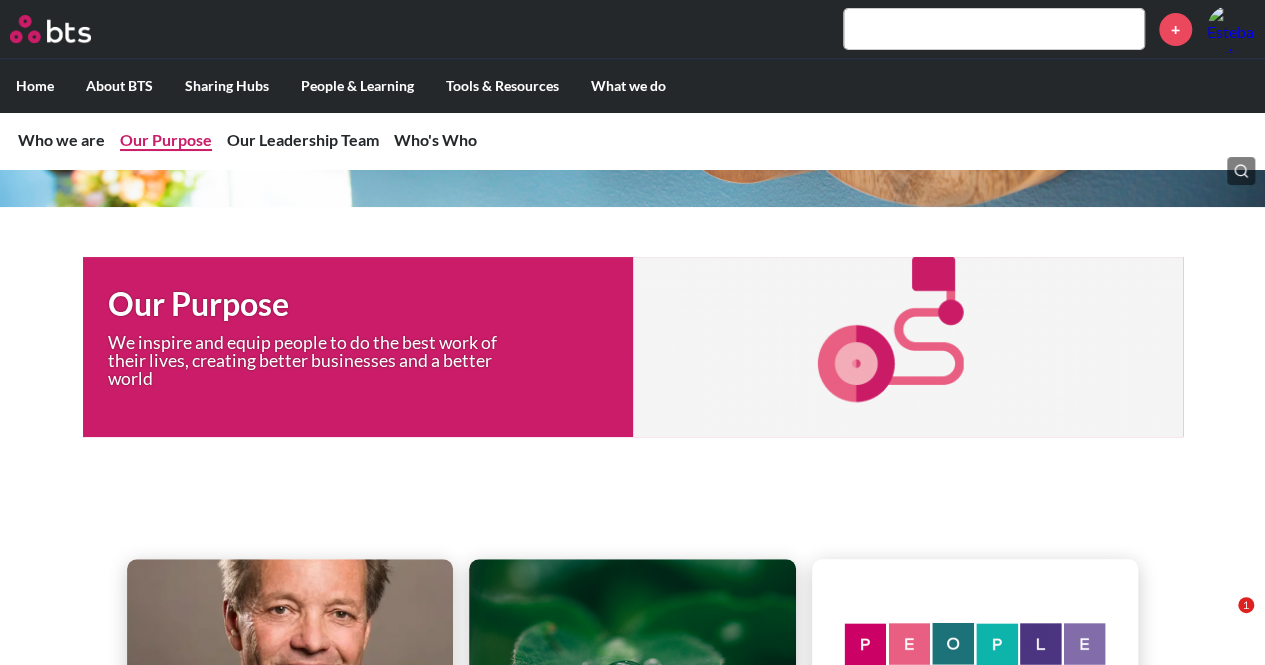 scroll, scrollTop: 296, scrollLeft: 0, axis: vertical 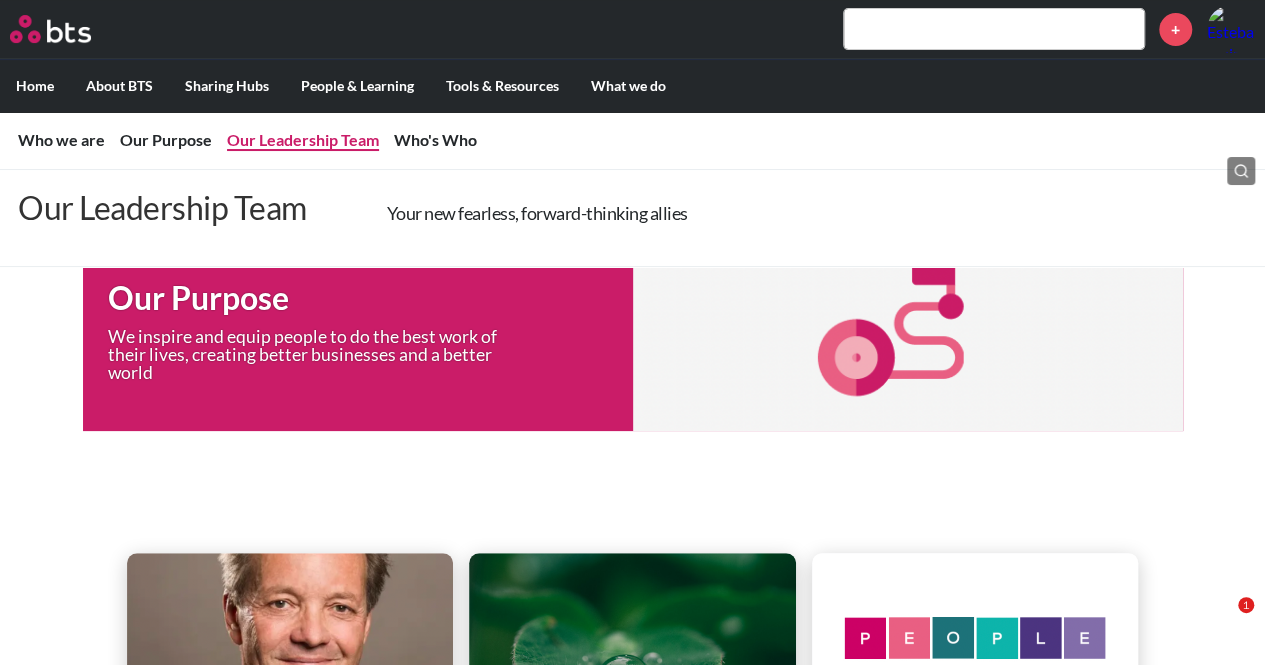 click on "Our Leadership Team" at bounding box center (303, 139) 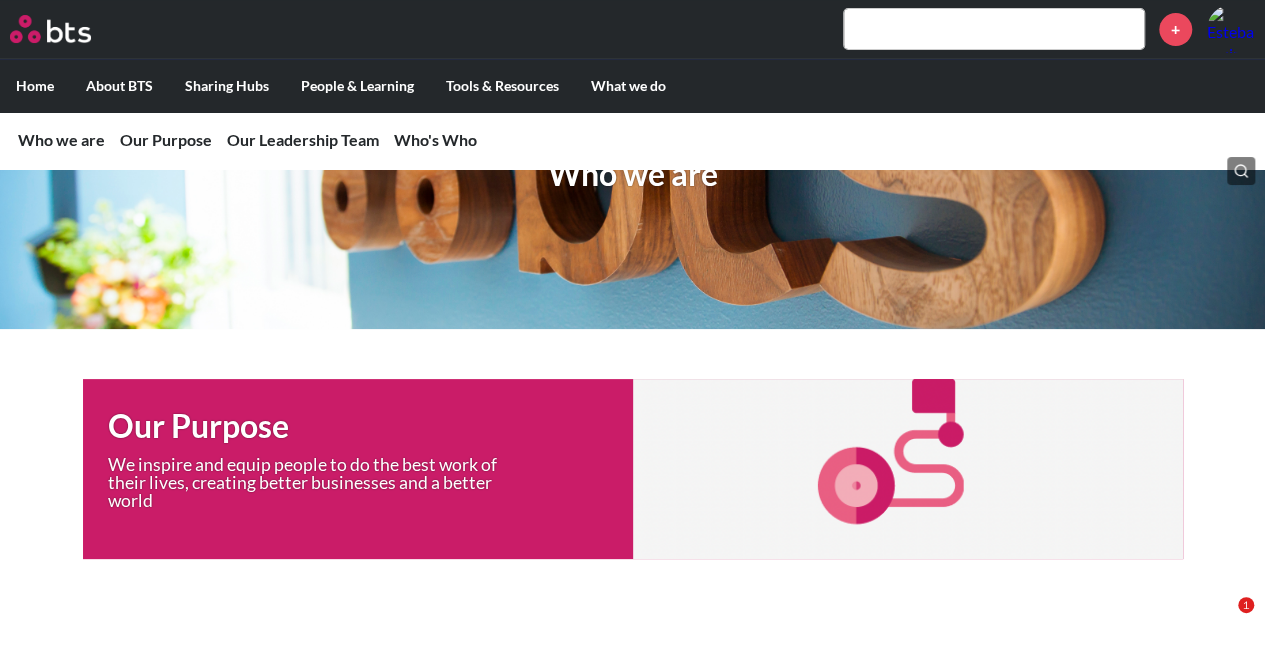 scroll, scrollTop: 107, scrollLeft: 0, axis: vertical 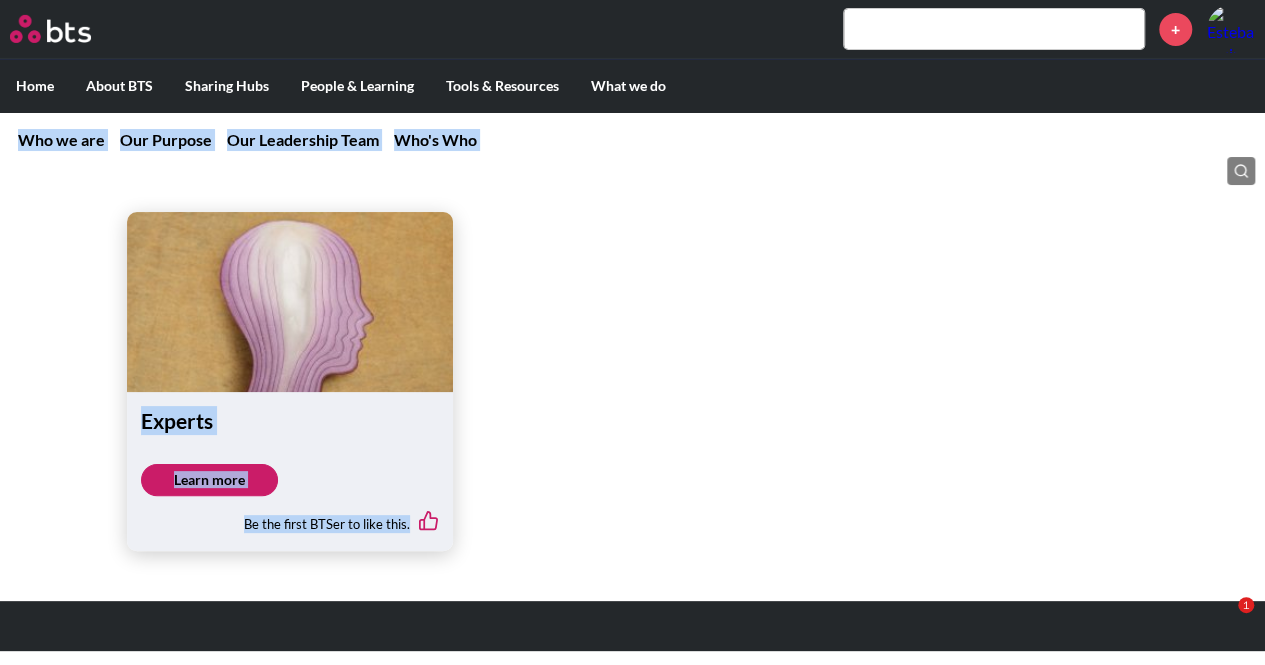 drag, startPoint x: 0, startPoint y: 125, endPoint x: 777, endPoint y: 563, distance: 891.949 